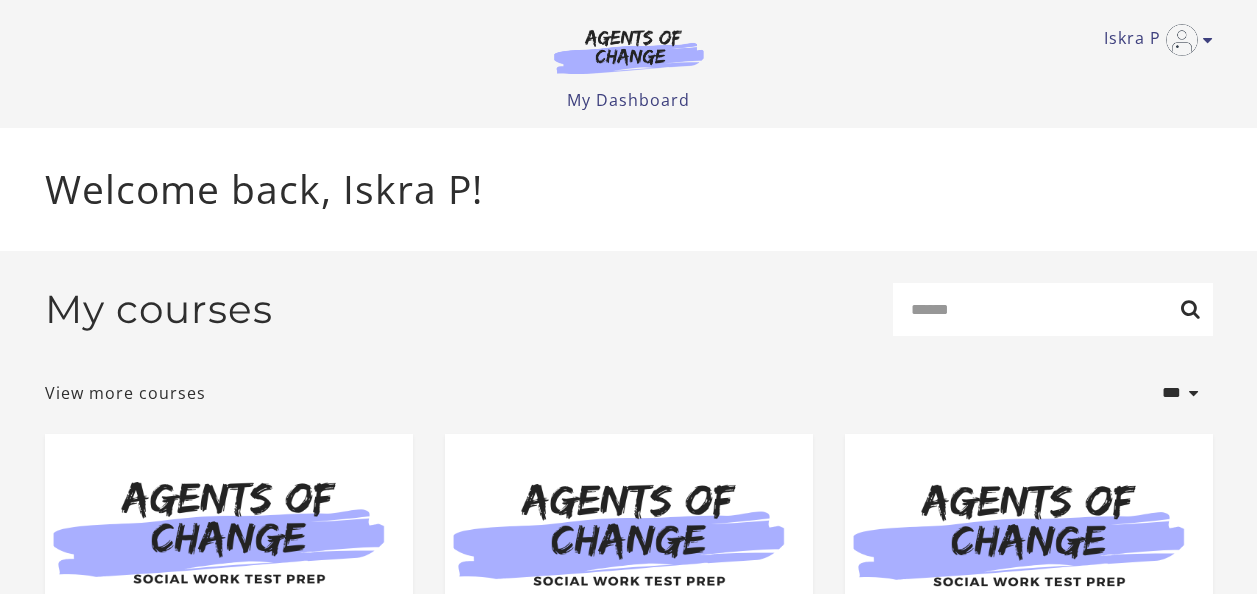 scroll, scrollTop: 0, scrollLeft: 0, axis: both 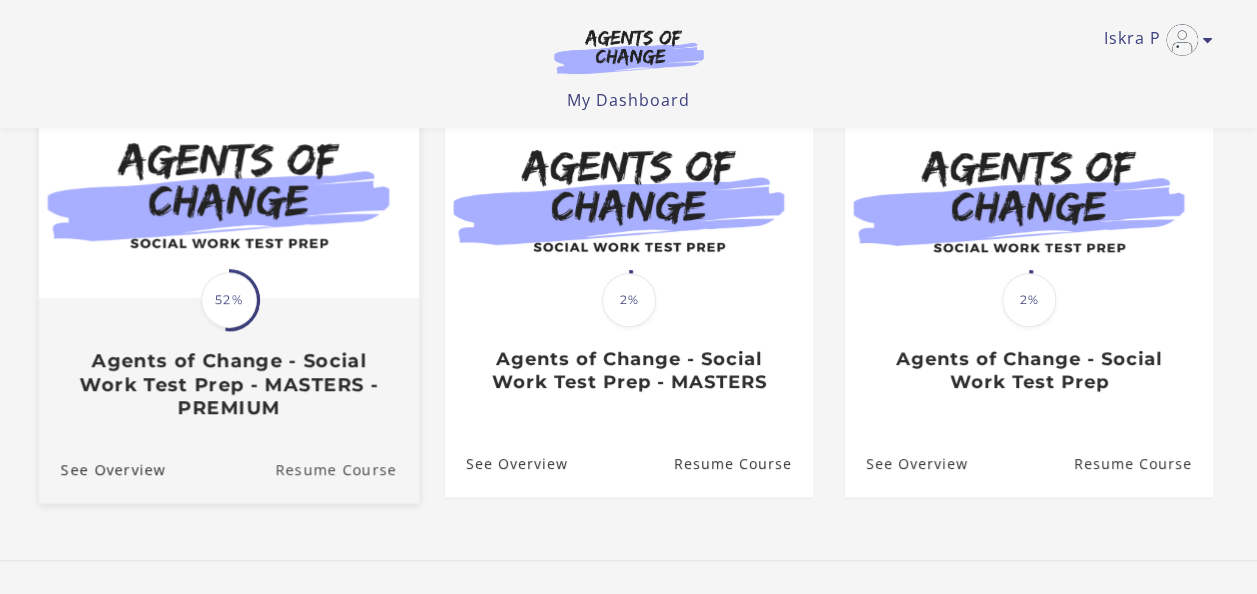click on "Resume Course" at bounding box center [347, 468] 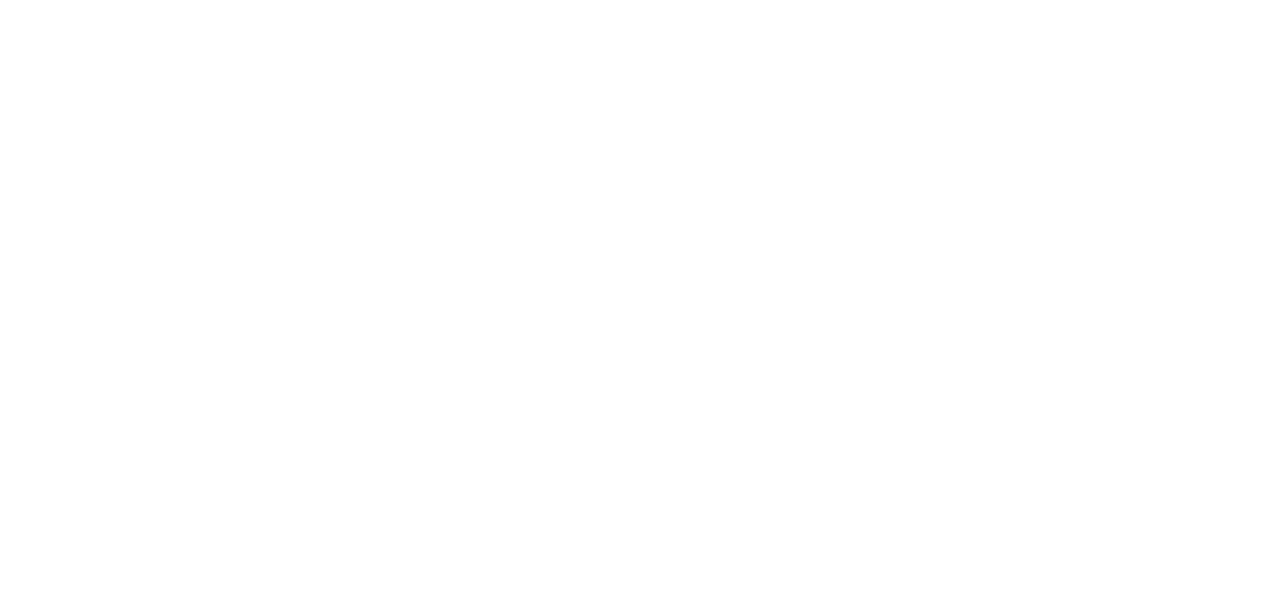 scroll, scrollTop: 0, scrollLeft: 0, axis: both 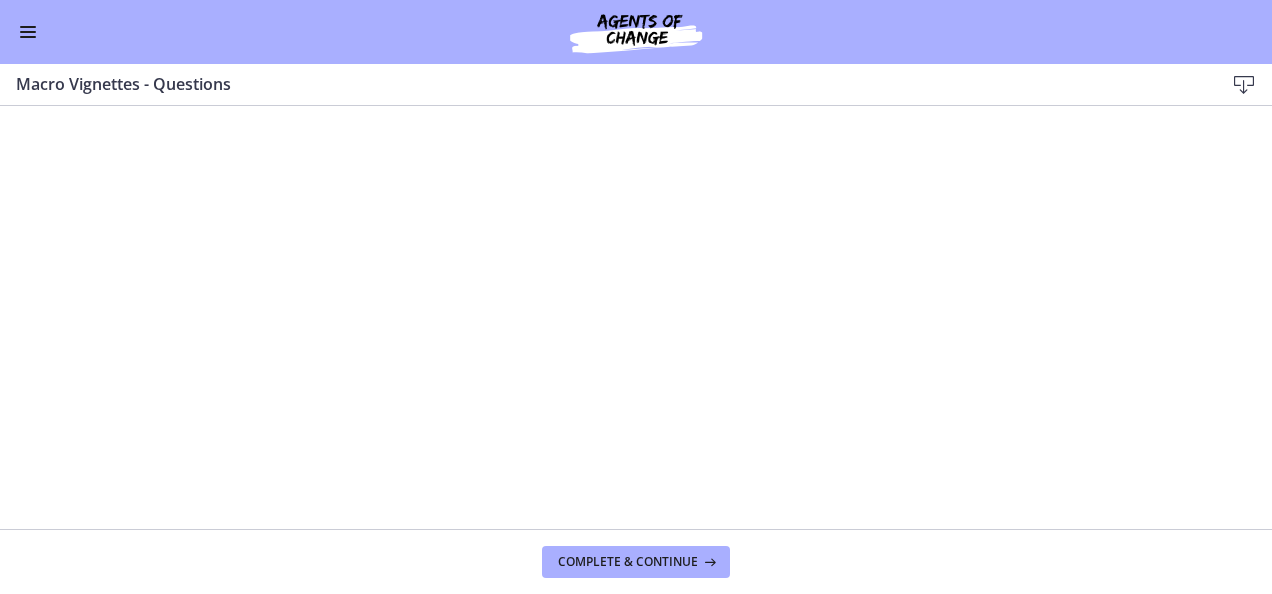 click at bounding box center (28, 32) 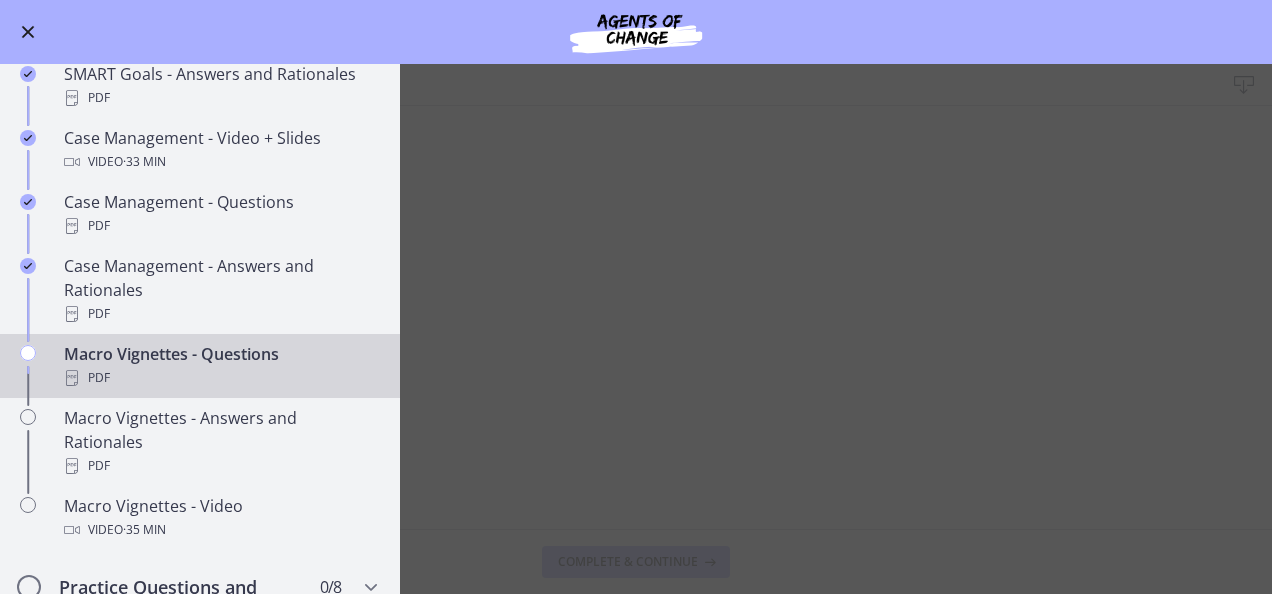 scroll, scrollTop: 1773, scrollLeft: 0, axis: vertical 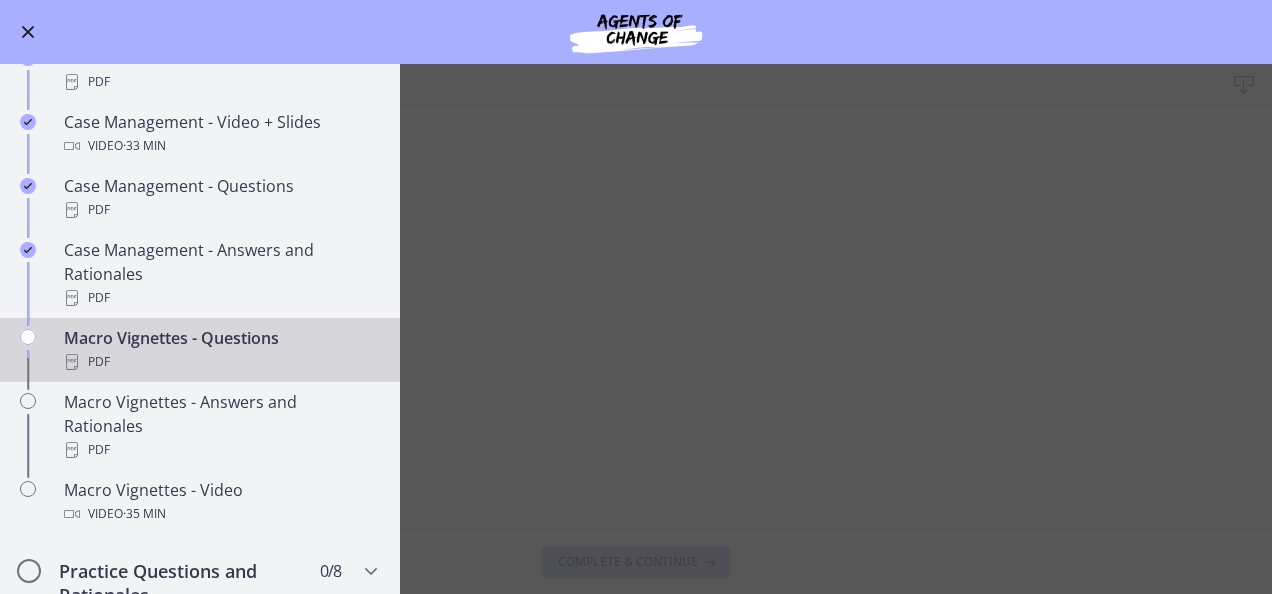 click on "Macro Vignettes - Questions
PDF" at bounding box center (220, 350) 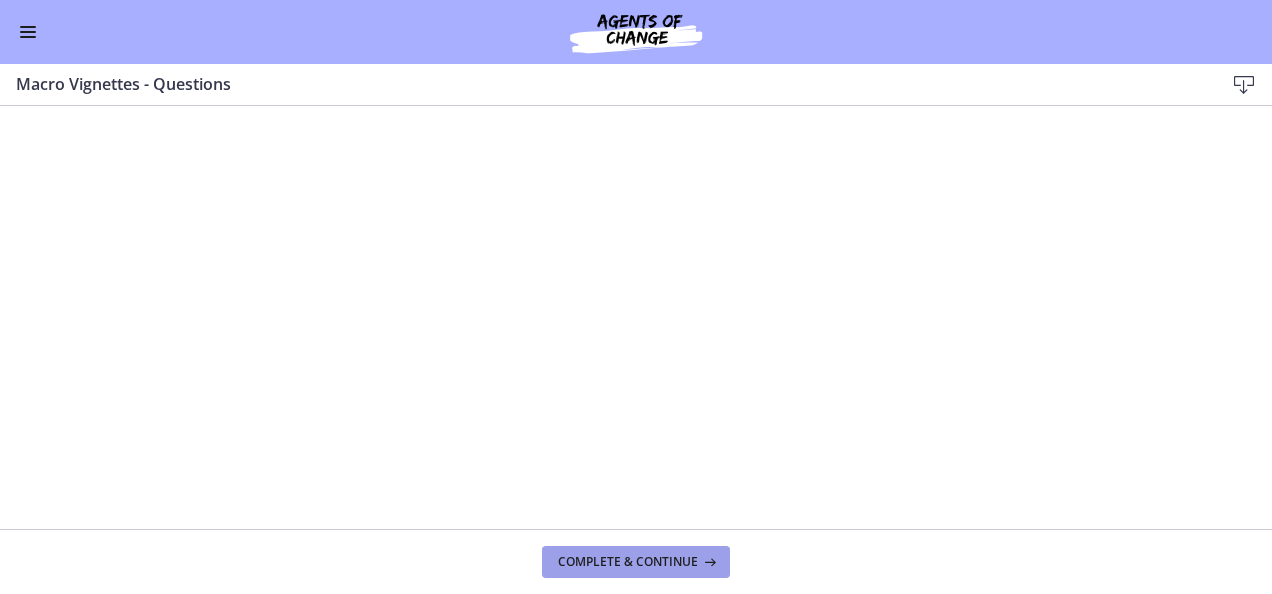 click on "Complete & continue" at bounding box center (628, 562) 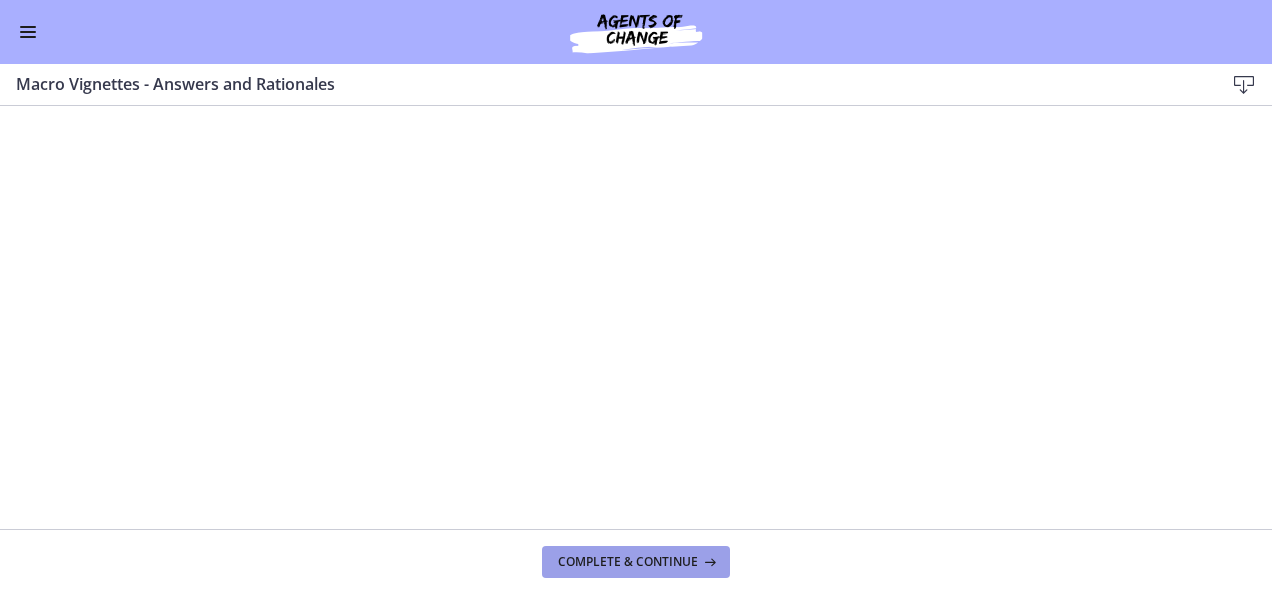 click on "Complete & continue" at bounding box center [628, 562] 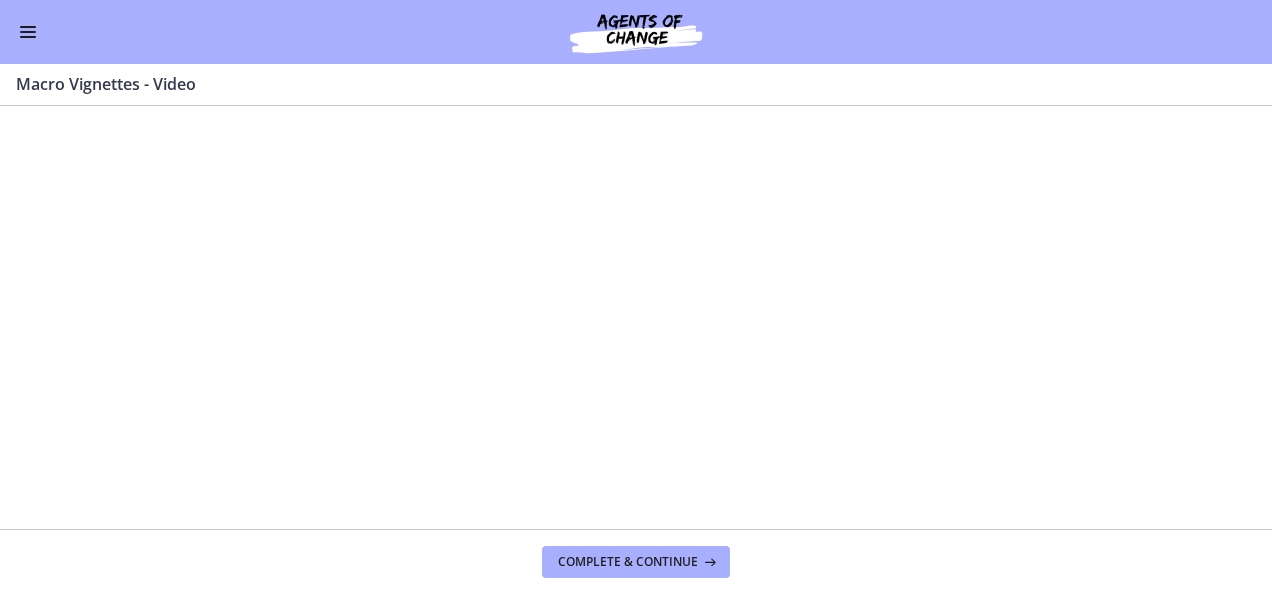 scroll, scrollTop: 0, scrollLeft: 0, axis: both 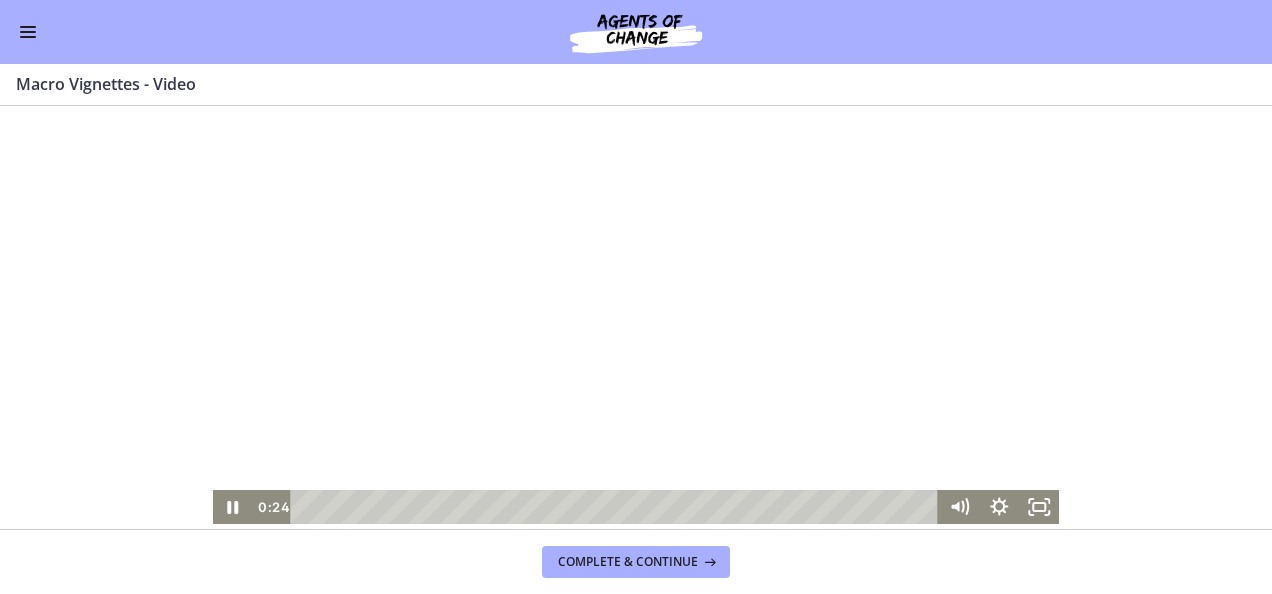 drag, startPoint x: 883, startPoint y: 449, endPoint x: 832, endPoint y: 420, distance: 58.66856 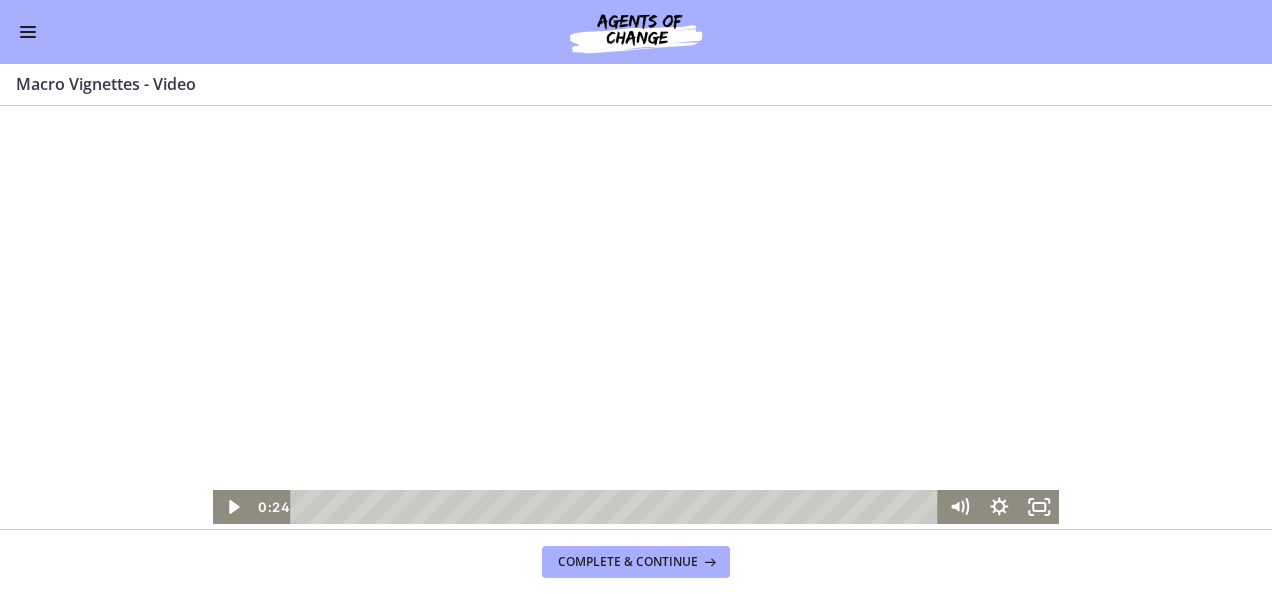 click at bounding box center (636, 315) 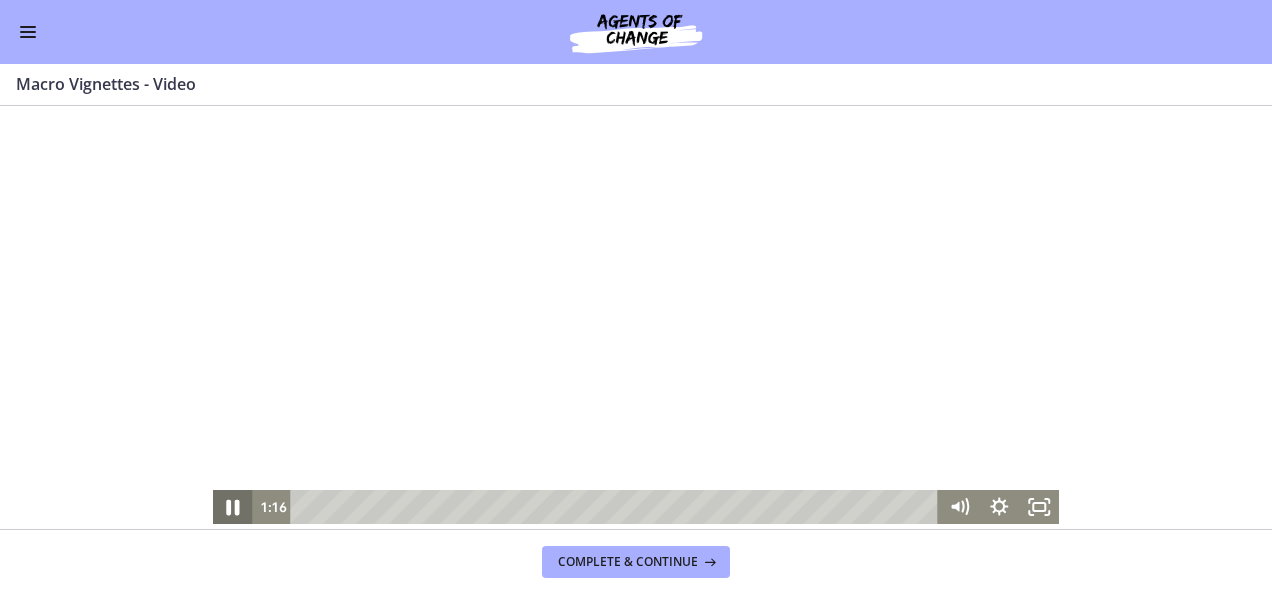 click 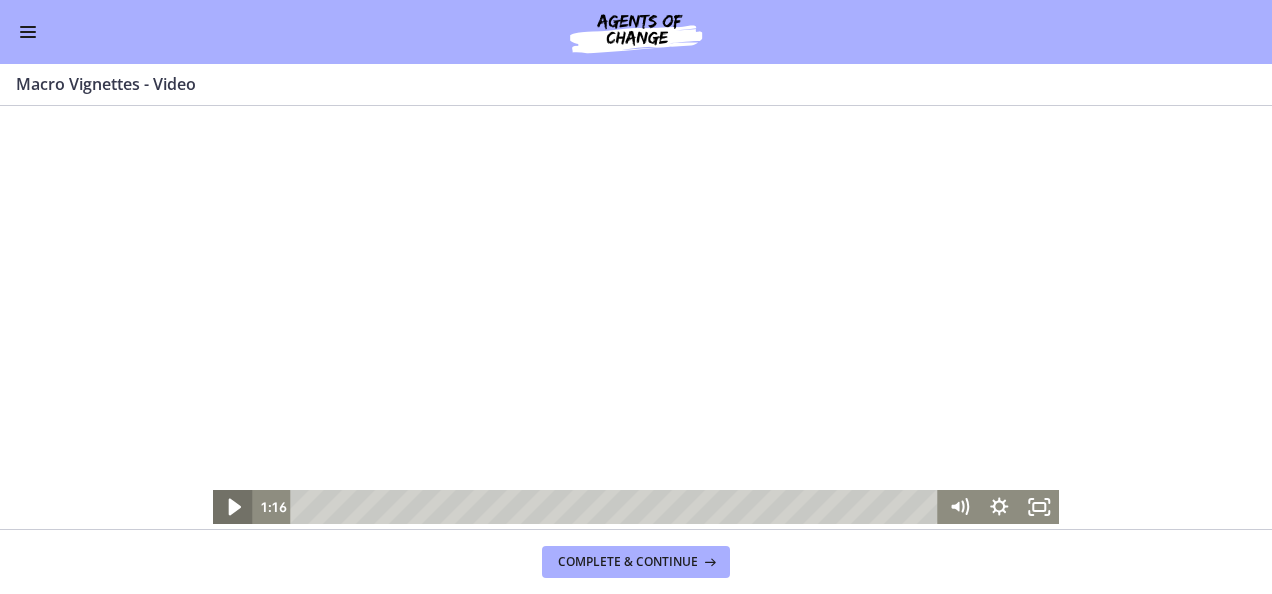 click 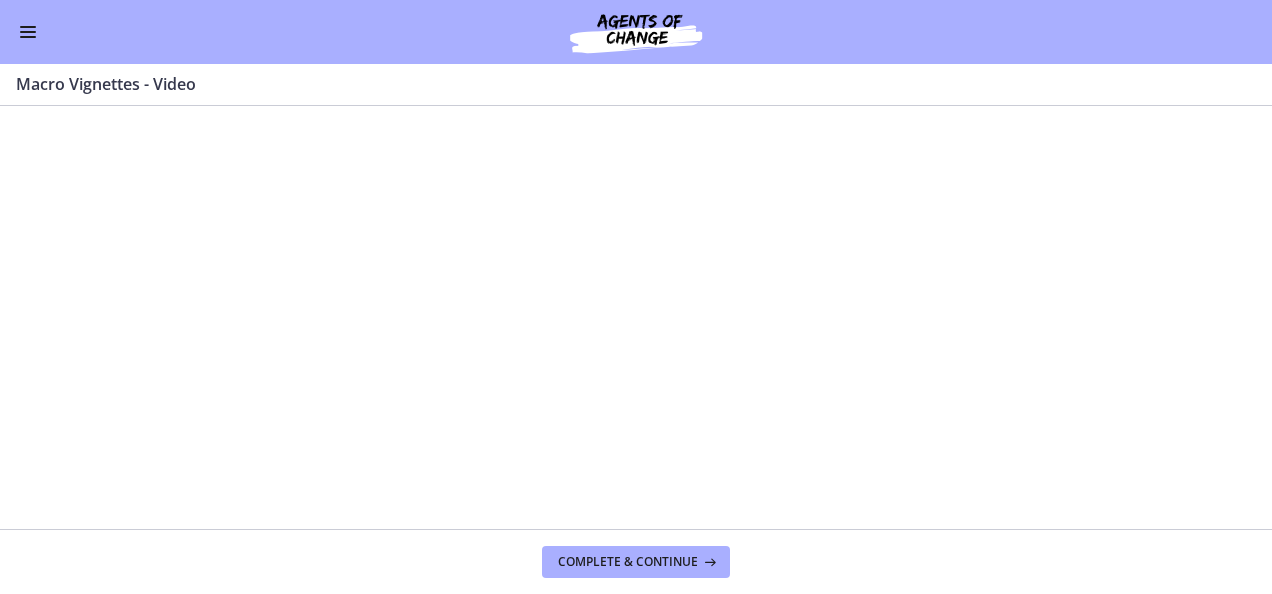 click on "Click for sound
@keyframes VOLUME_SMALL_WAVE_FLASH {
0% { opacity: 0; }
33% { opacity: 1; }
66% { opacity: 1; }
100% { opacity: 0; }
}
@keyframes VOLUME_LARGE_WAVE_FLASH {
0% { opacity: 0; }
33% { opacity: 1; }
66% { opacity: 1; }
100% { opacity: 0; }
}
.volume__small-wave {
animation: VOLUME_SMALL_WAVE_FLASH 2s infinite;
opacity: 0;
}
.volume__large-wave {
animation: VOLUME_LARGE_WAVE_FLASH 2s infinite .3s;
opacity: 0;
}
4:58 35:07" at bounding box center (636, 315) 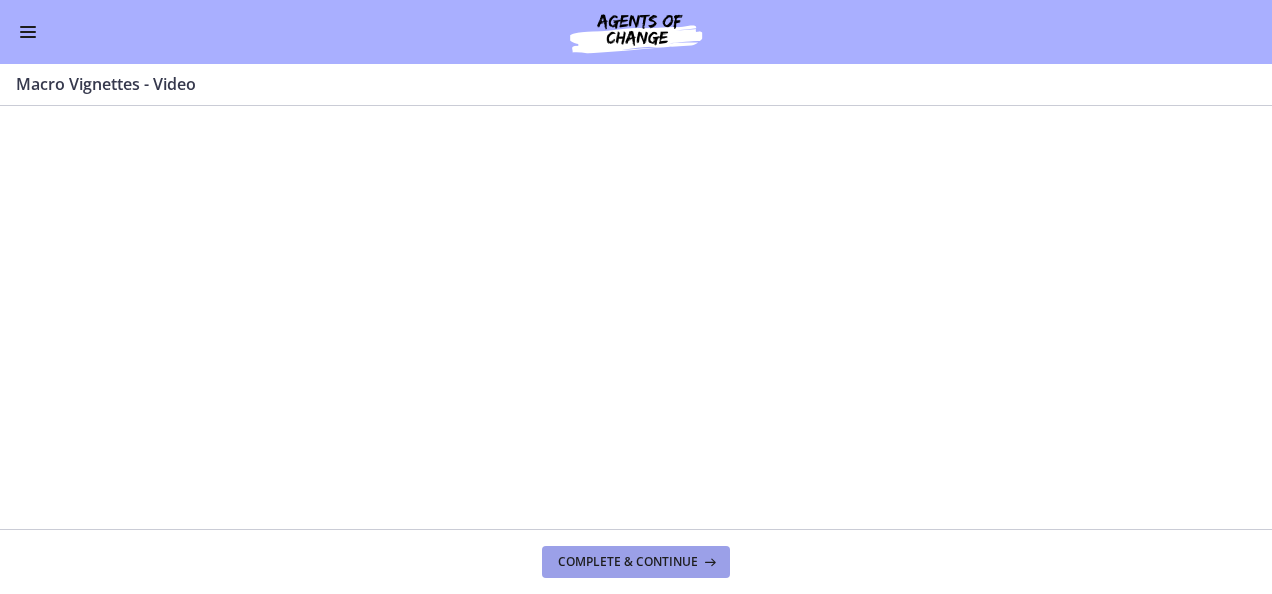 click on "Complete & continue" at bounding box center (628, 562) 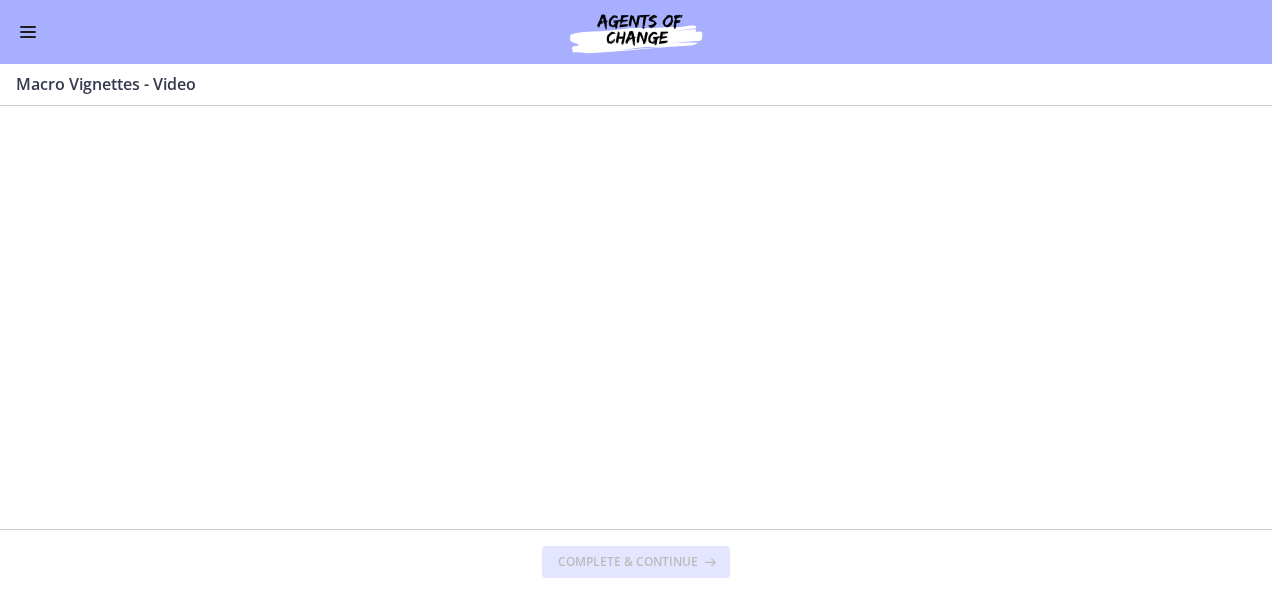 scroll, scrollTop: 0, scrollLeft: 0, axis: both 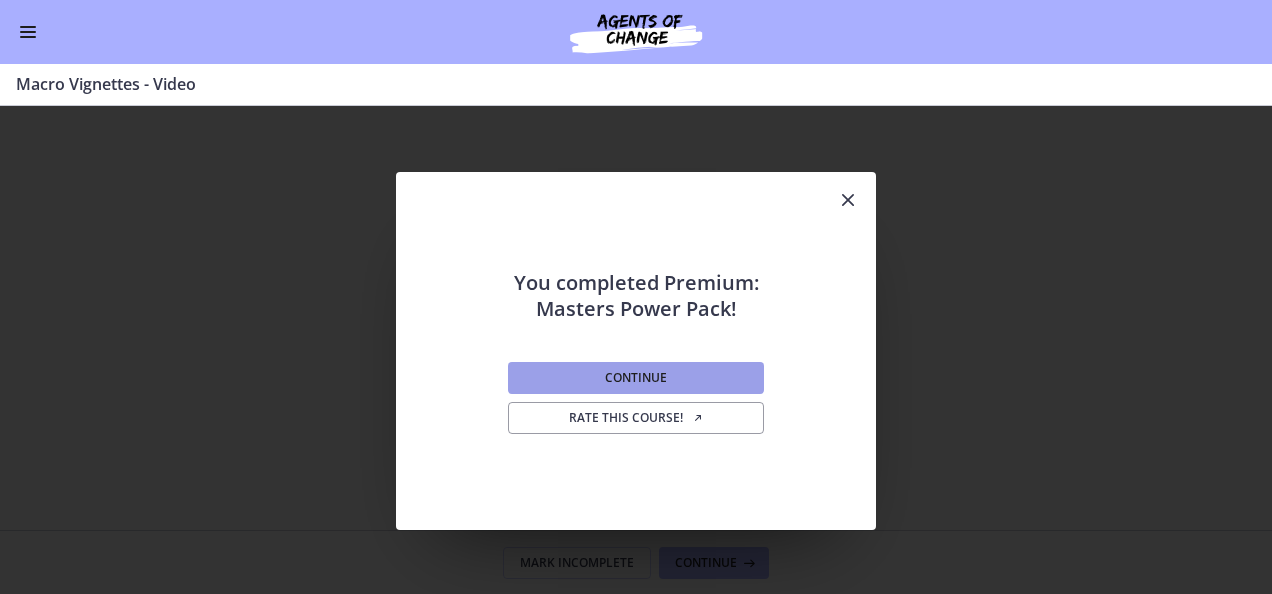 click on "Continue" at bounding box center [636, 378] 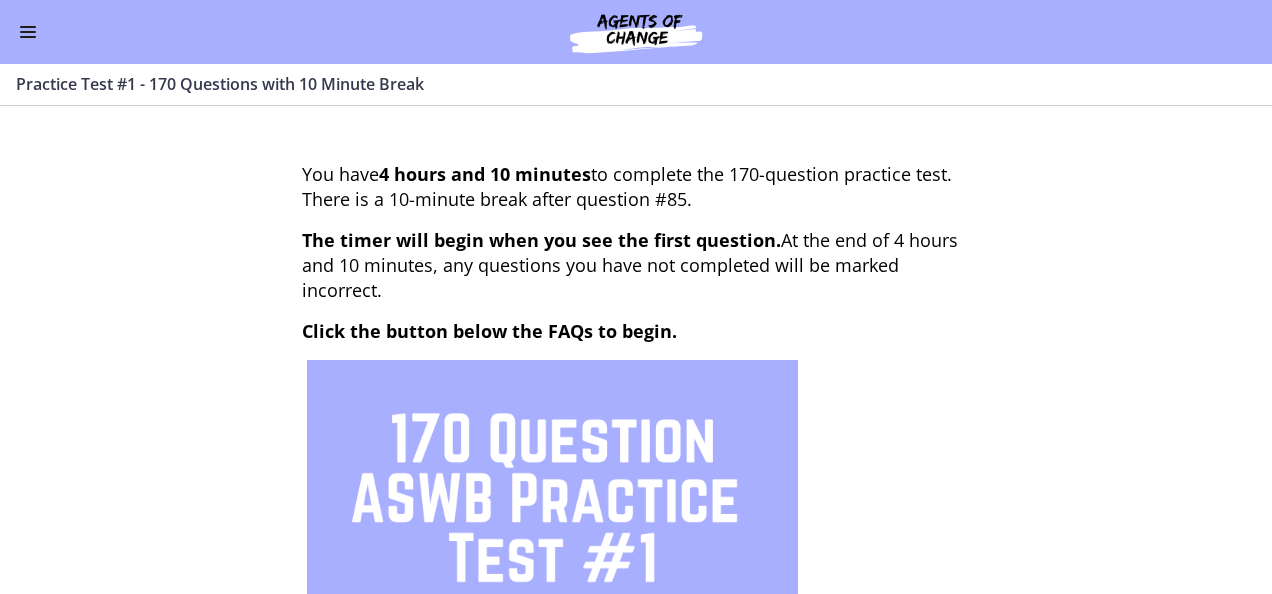 scroll, scrollTop: 1638, scrollLeft: 0, axis: vertical 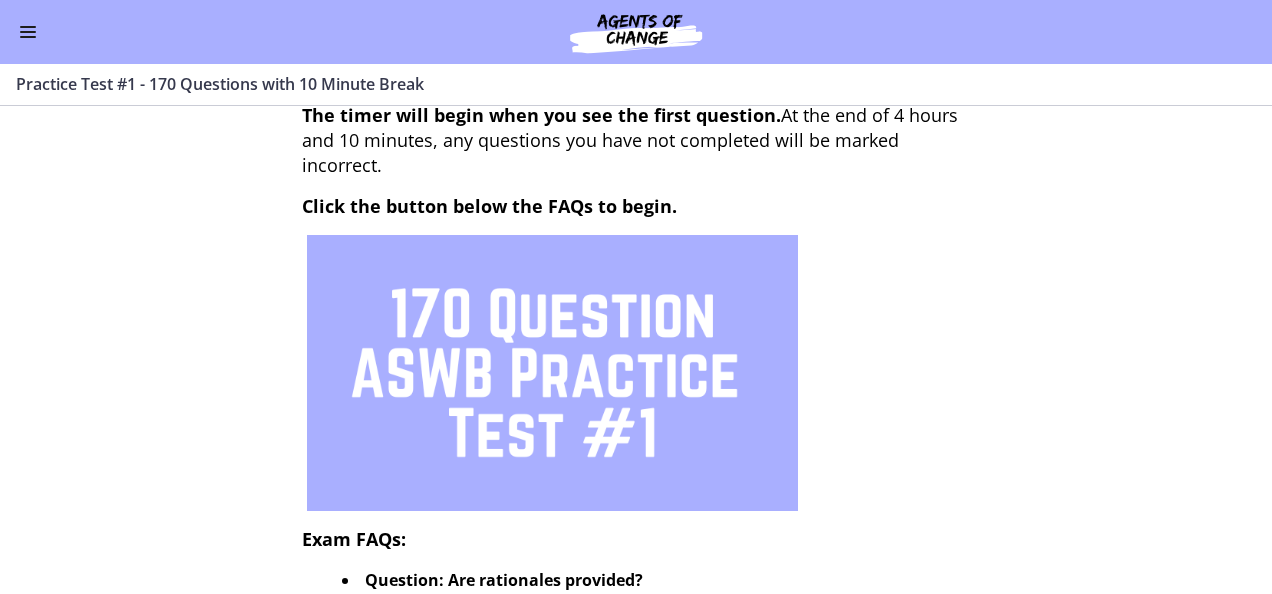 click at bounding box center (28, 32) 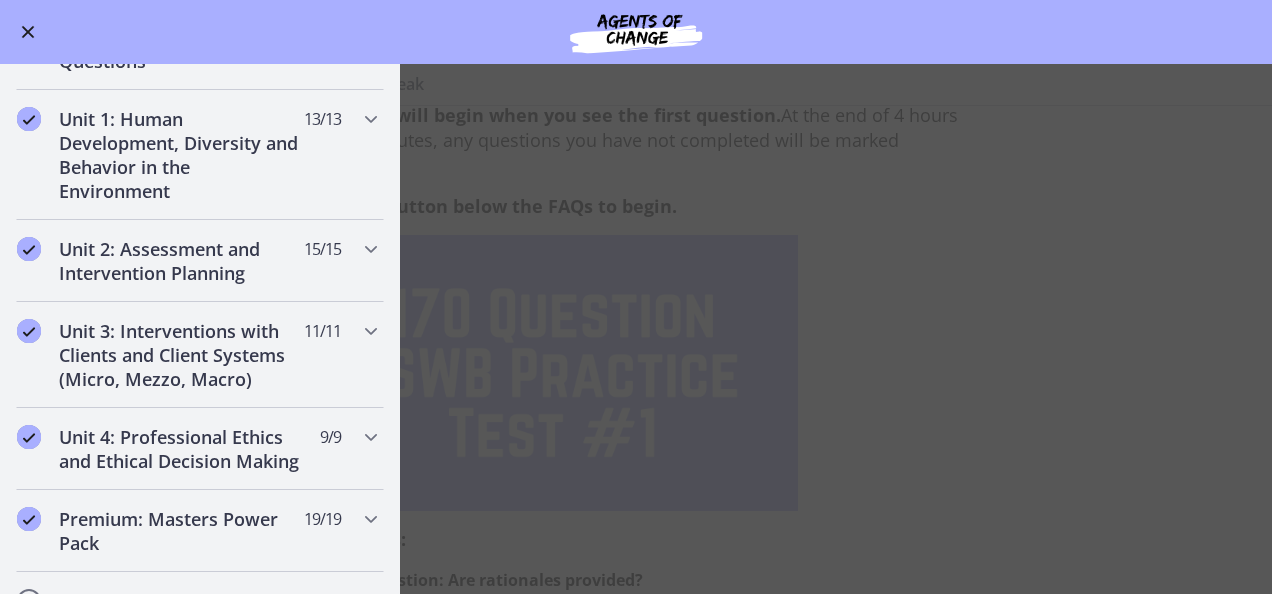 scroll, scrollTop: 0, scrollLeft: 0, axis: both 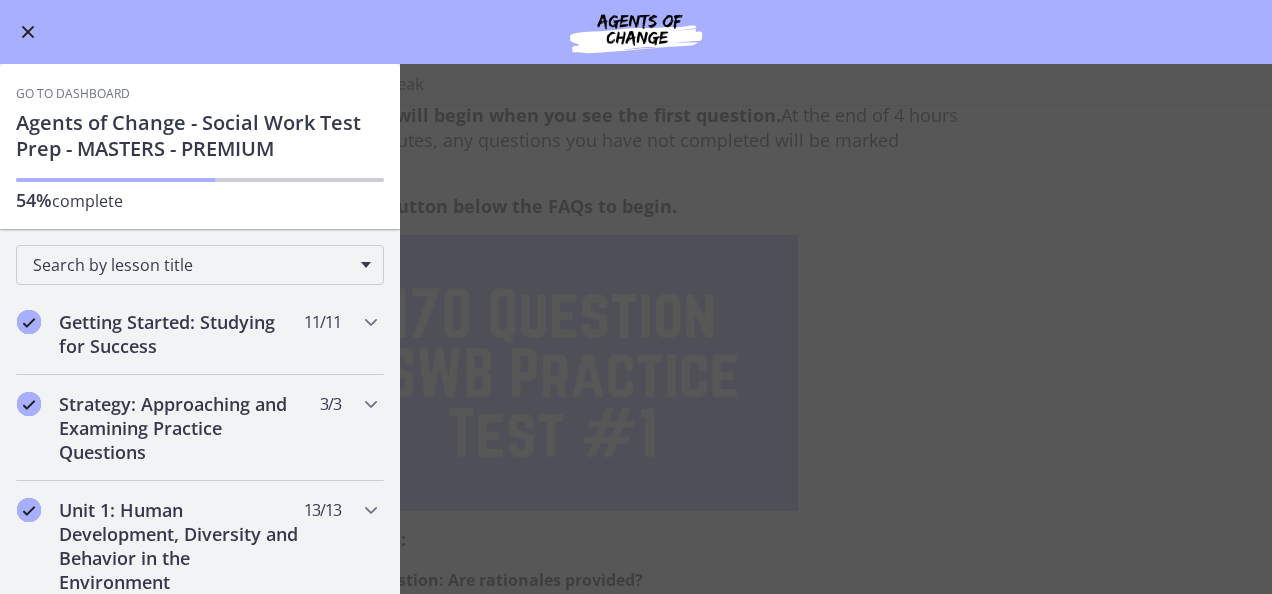 click at bounding box center [28, 32] 